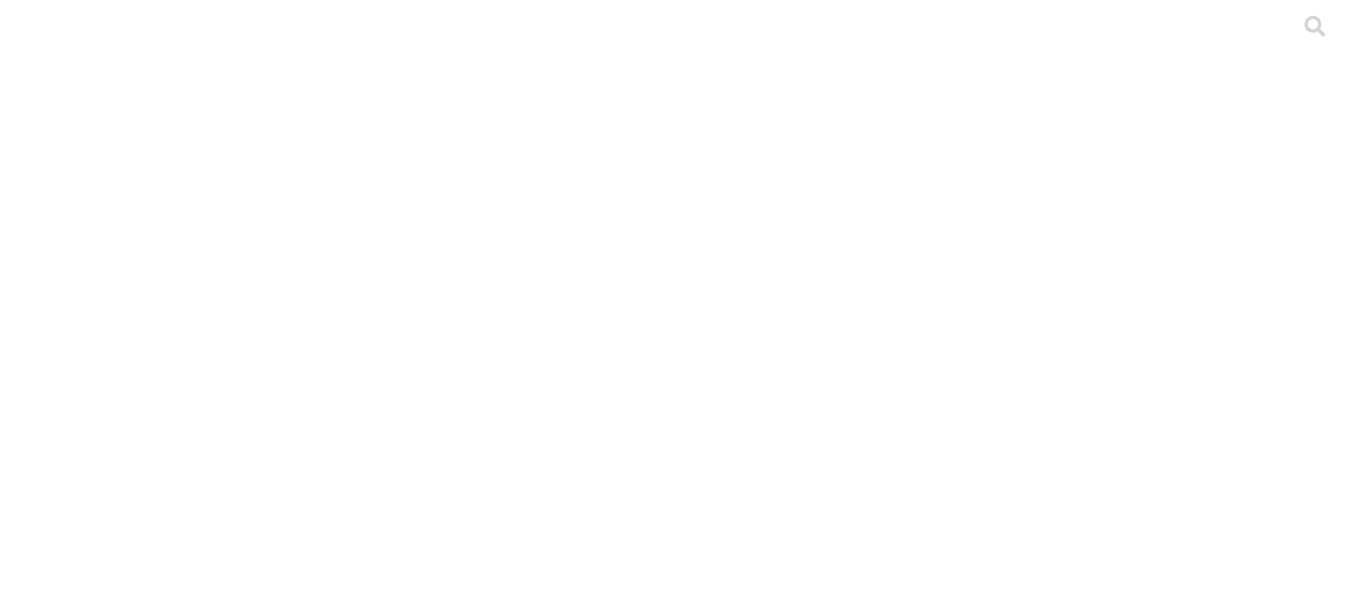 scroll, scrollTop: 0, scrollLeft: 0, axis: both 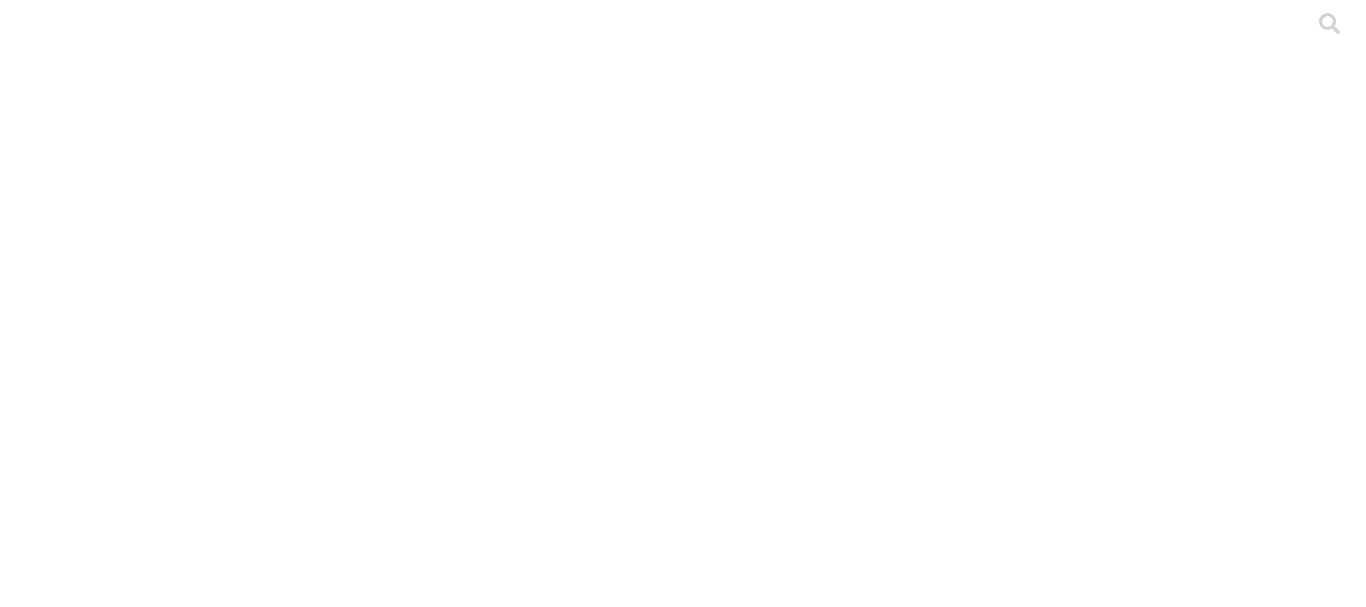 click on "BUGA" at bounding box center (117, 2215) 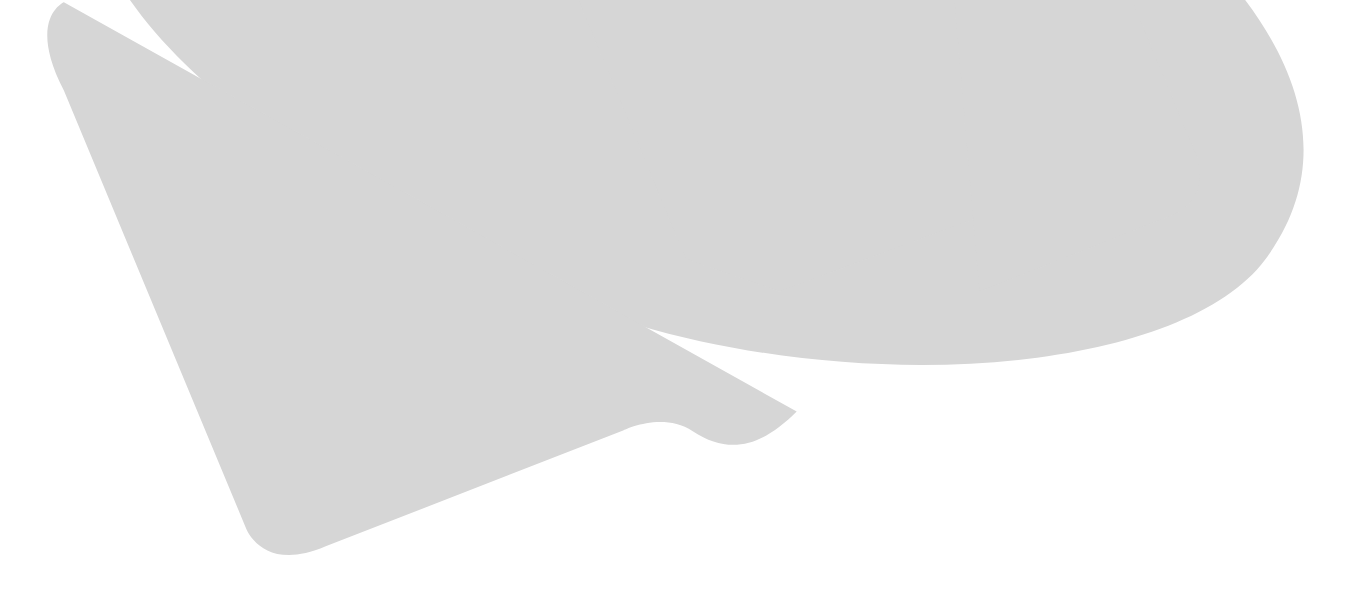 scroll, scrollTop: 1498, scrollLeft: 0, axis: vertical 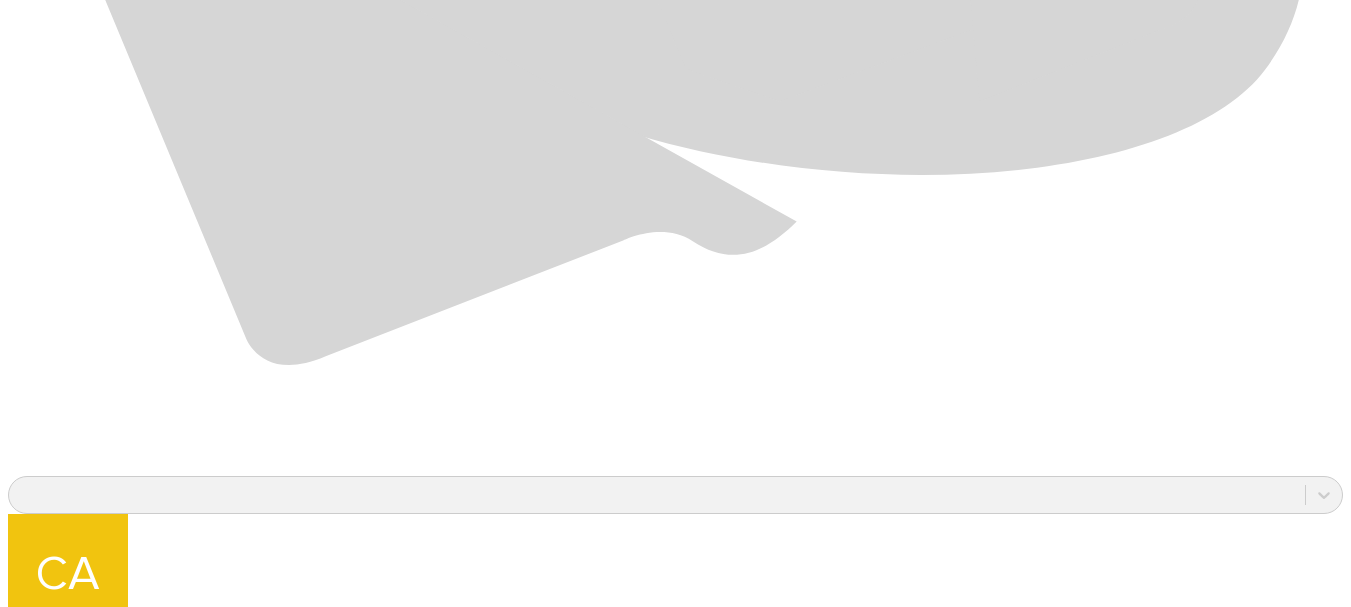 click on "[FIRST] [LAST]" at bounding box center [675, 53701] 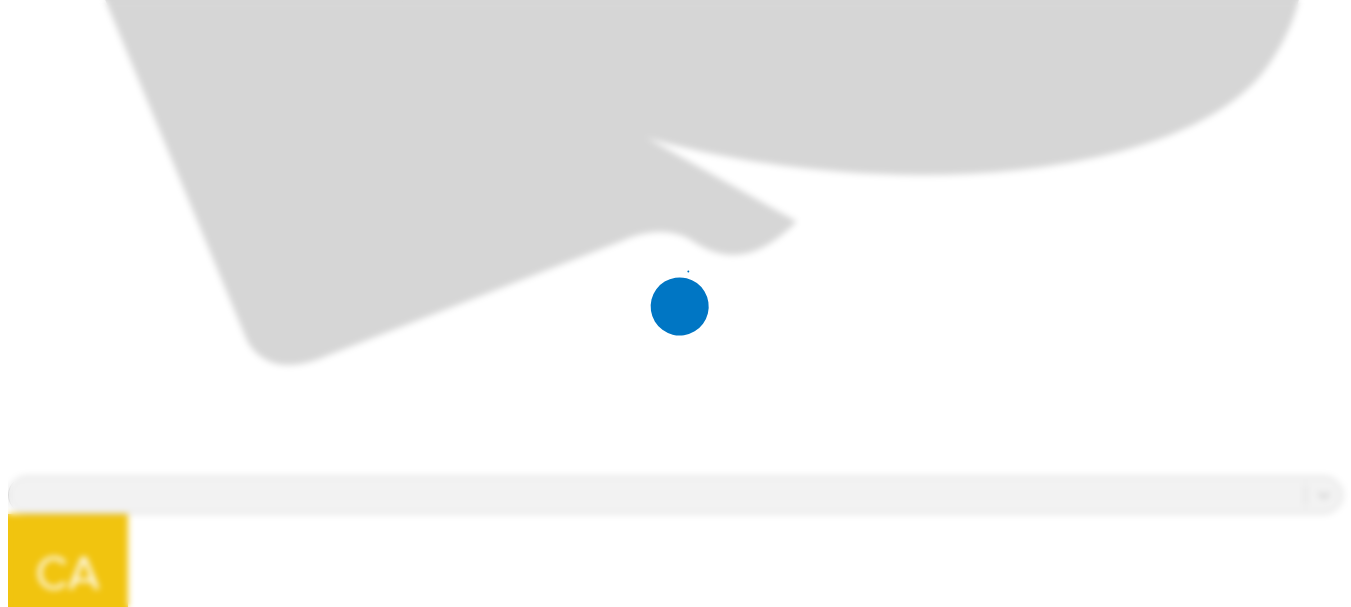 scroll, scrollTop: 0, scrollLeft: 0, axis: both 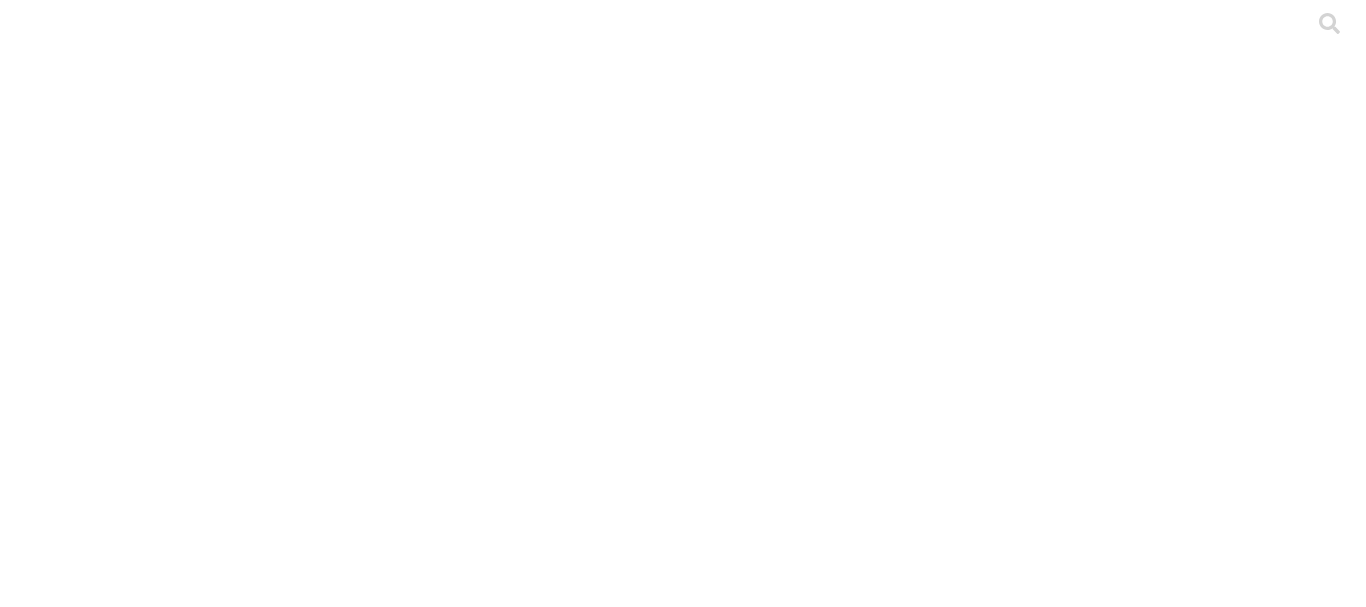 click on ".cls-1 {
fill: #d6d6d6;
}
CRIA" at bounding box center (683, 4355) 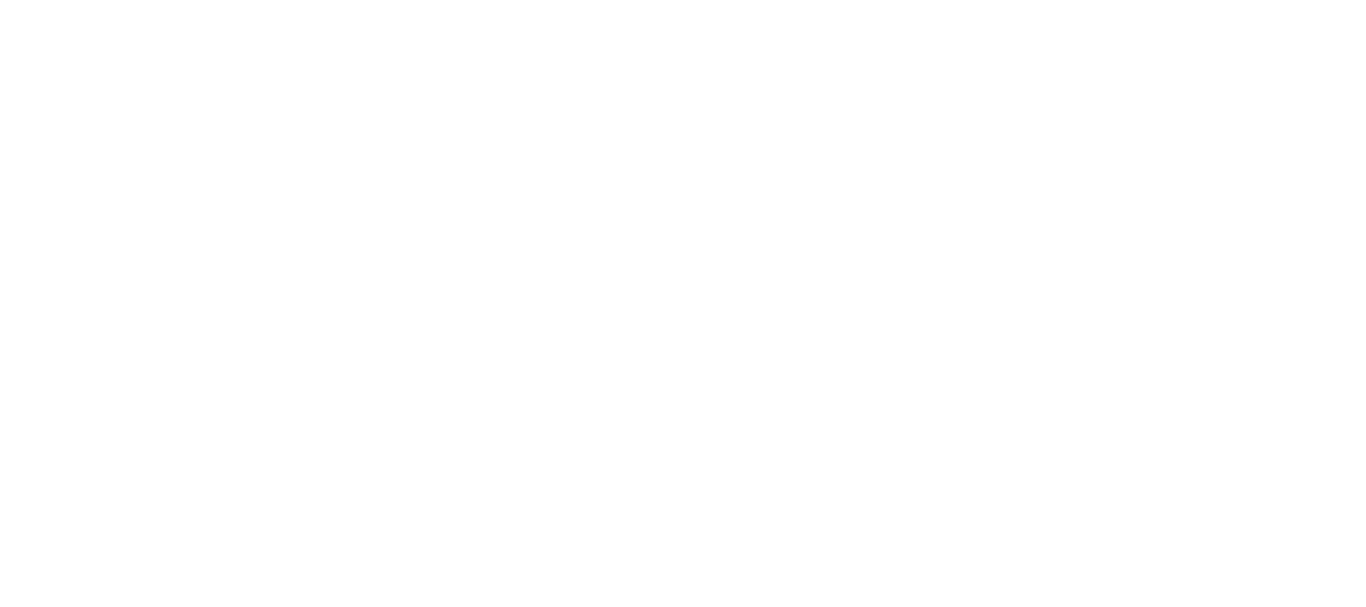 click on "Selecionar" at bounding box center [185, 2502] 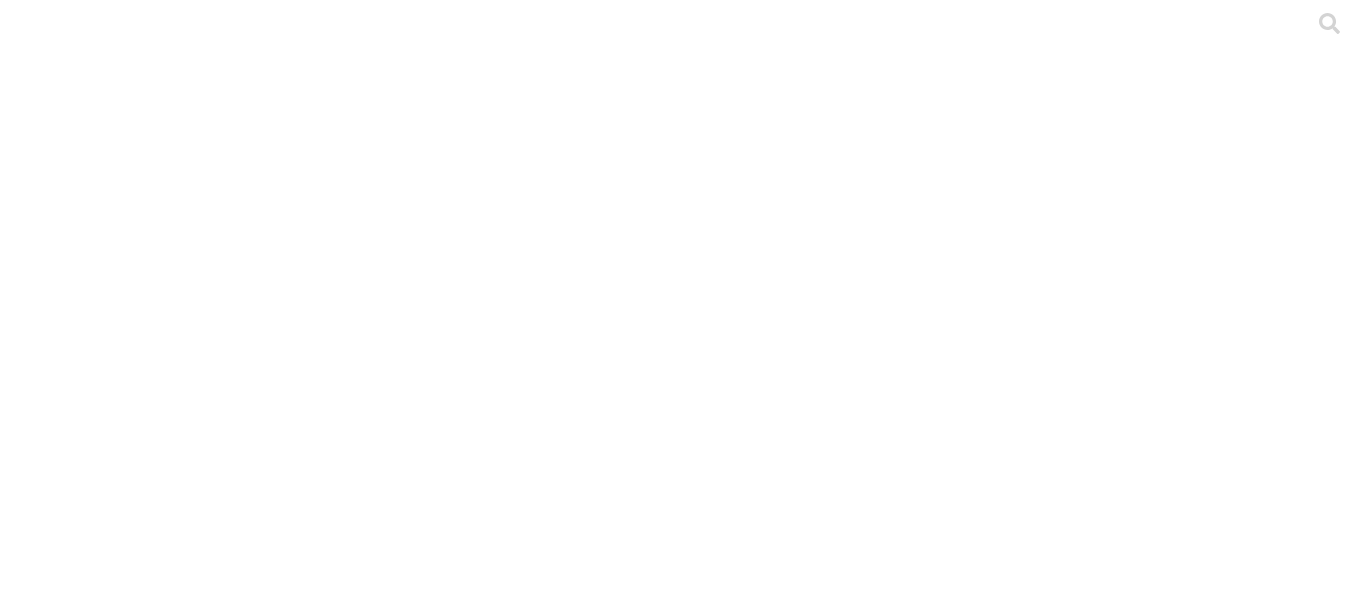 click on "CRIA" at bounding box center (268, 2215) 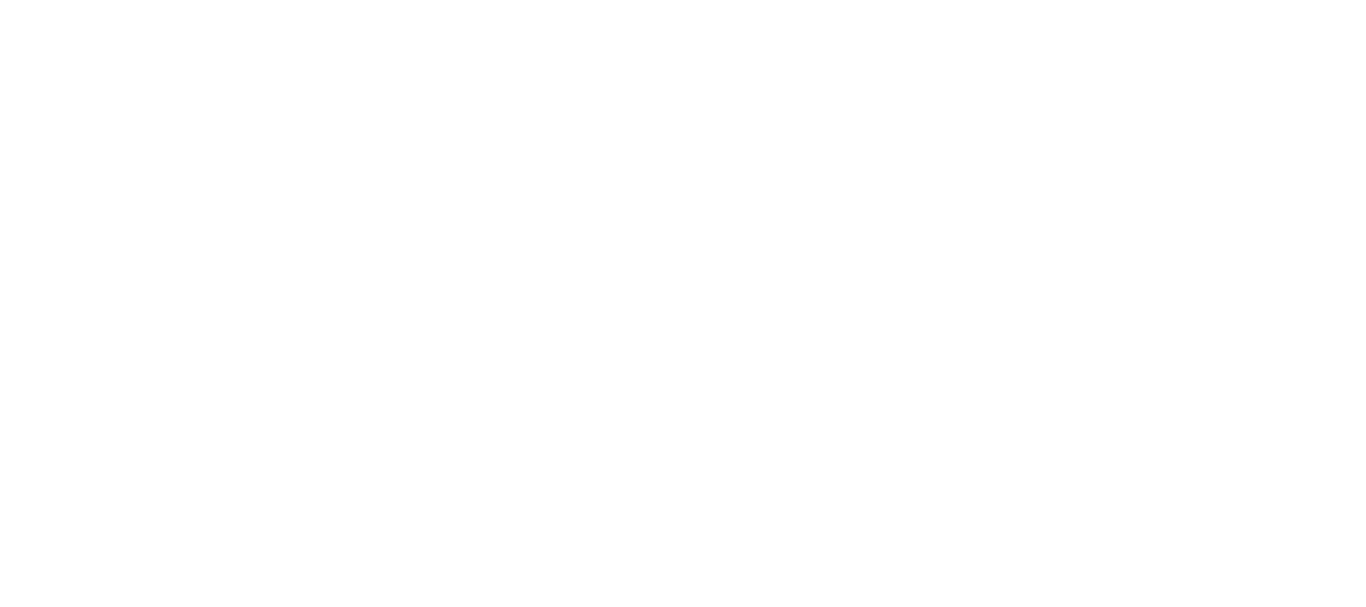 click at bounding box center (96, 2366) 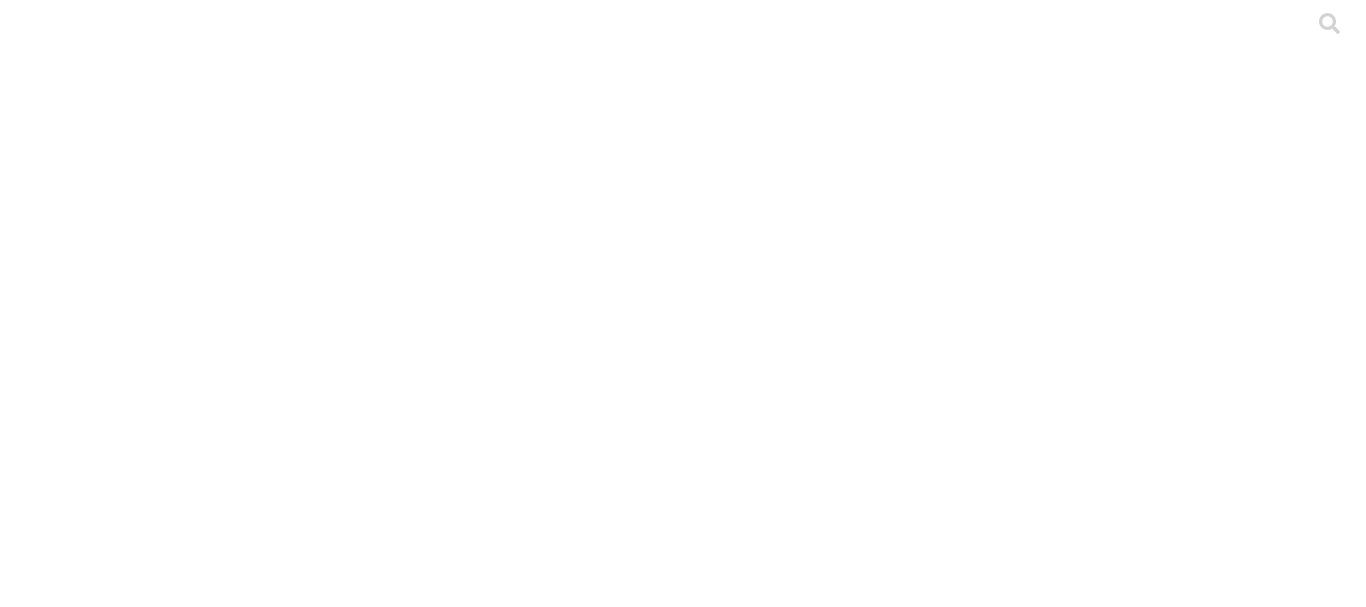 click on "BUGA" at bounding box center (117, 2215) 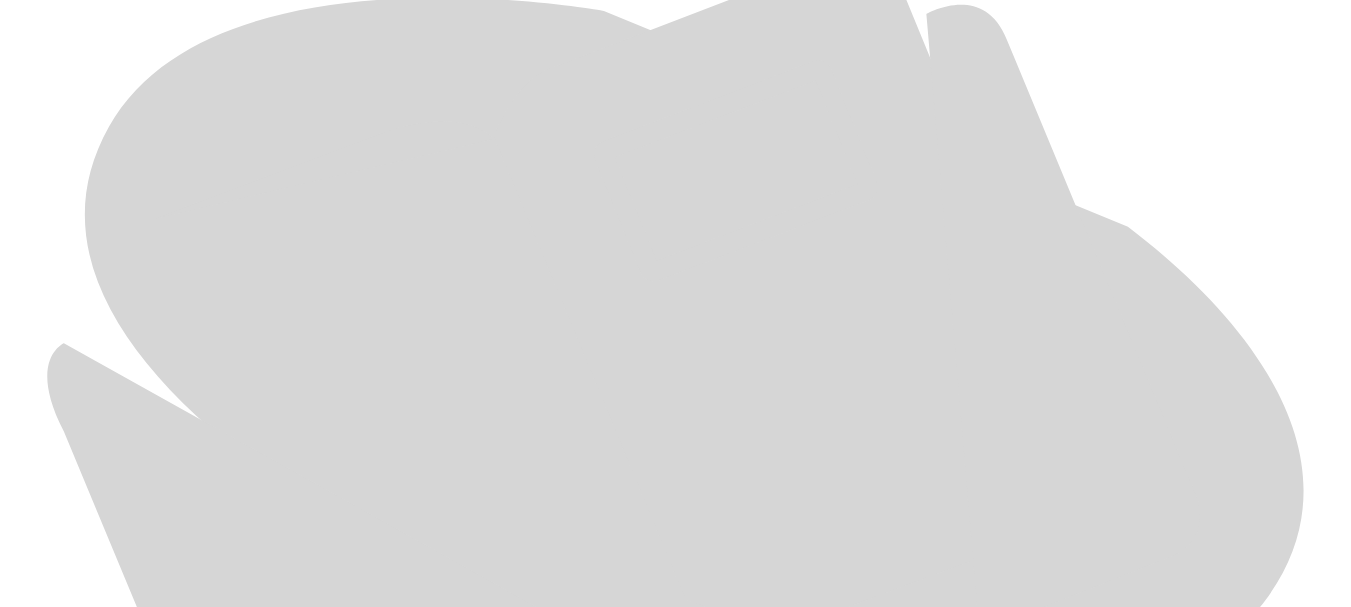 scroll, scrollTop: 978, scrollLeft: 0, axis: vertical 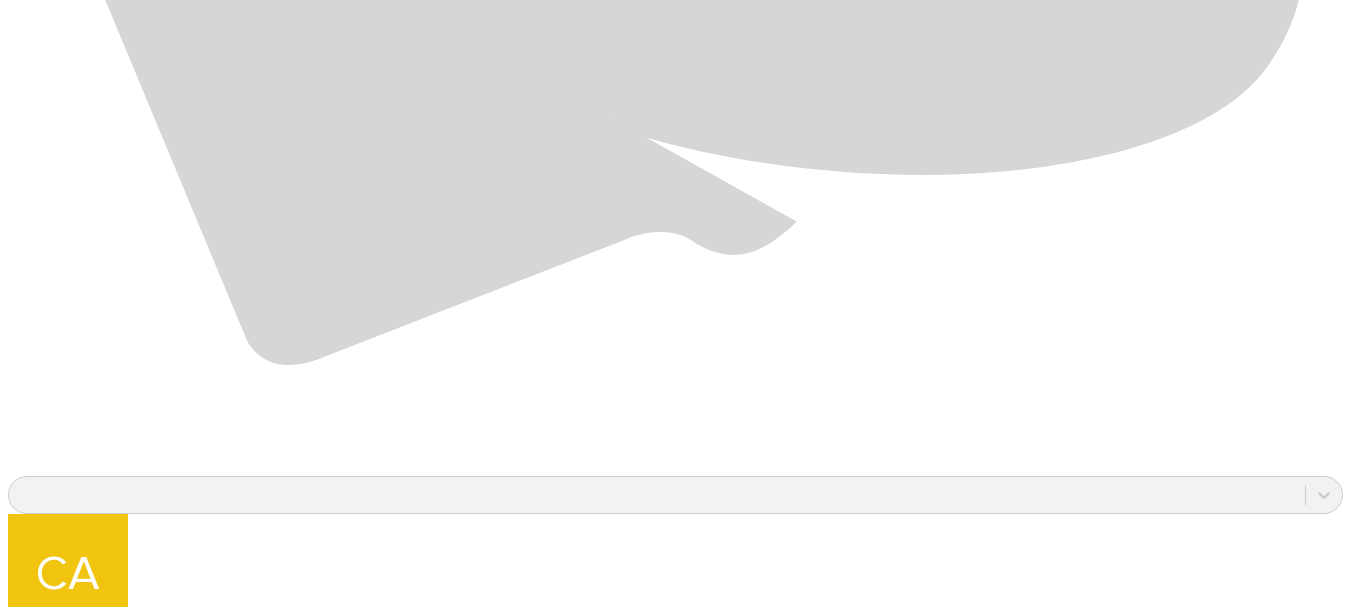 click on "[FIRST] [LAST]" at bounding box center (675, 53701) 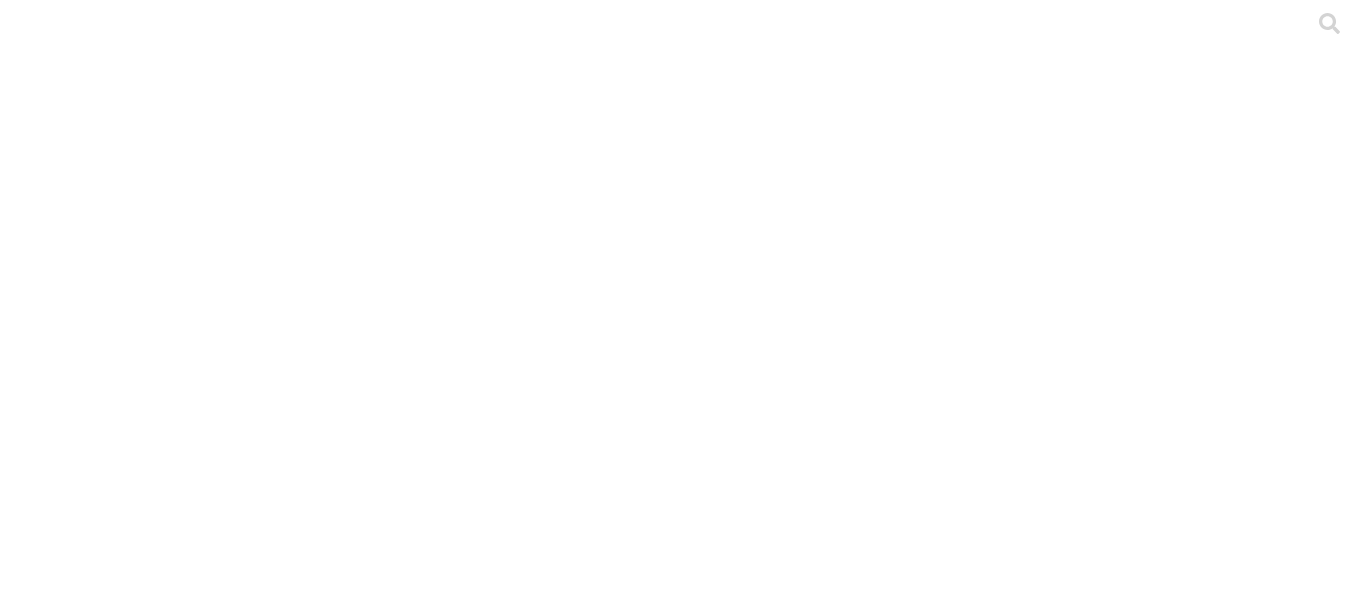 click on ".cls-1 {
fill: #d6d6d6;
}
CEBA" at bounding box center (683, 2983) 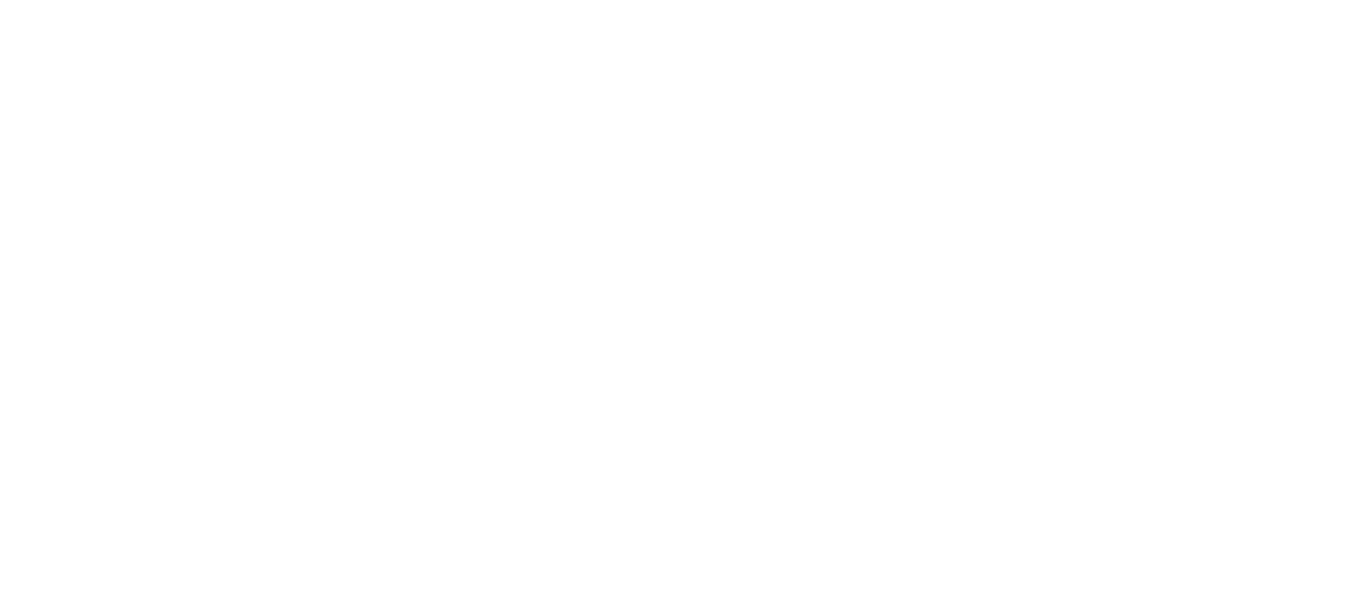 click at bounding box center (96, 2366) 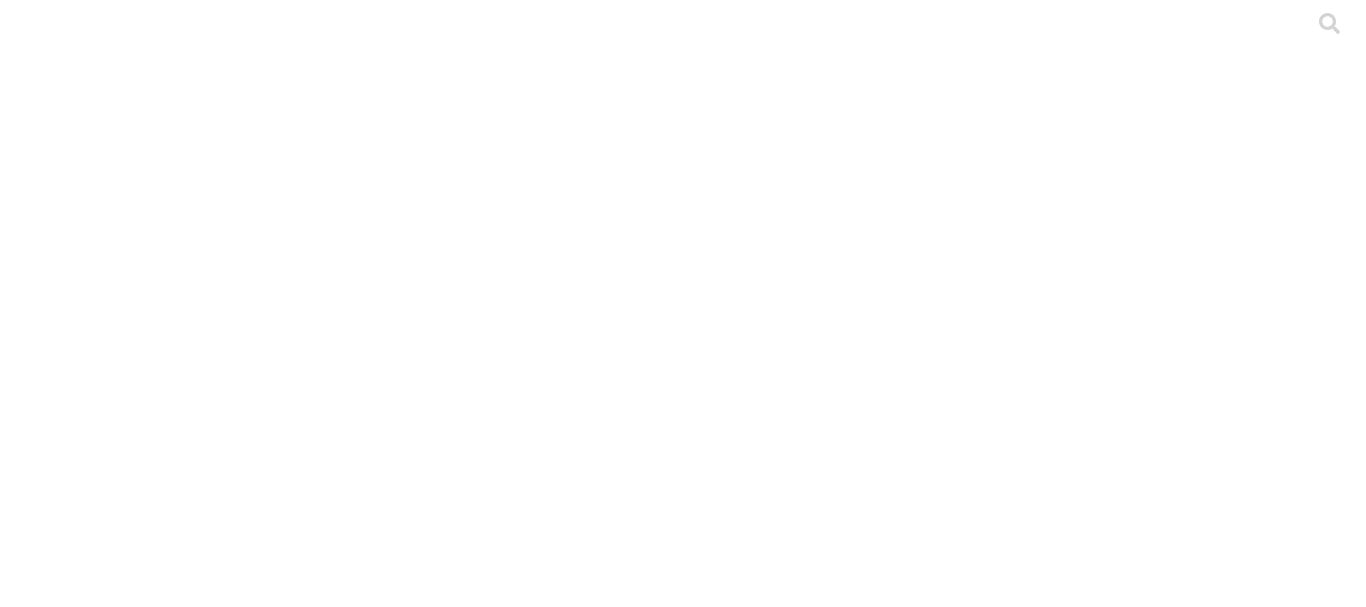 click on "BUGA" at bounding box center (117, 2215) 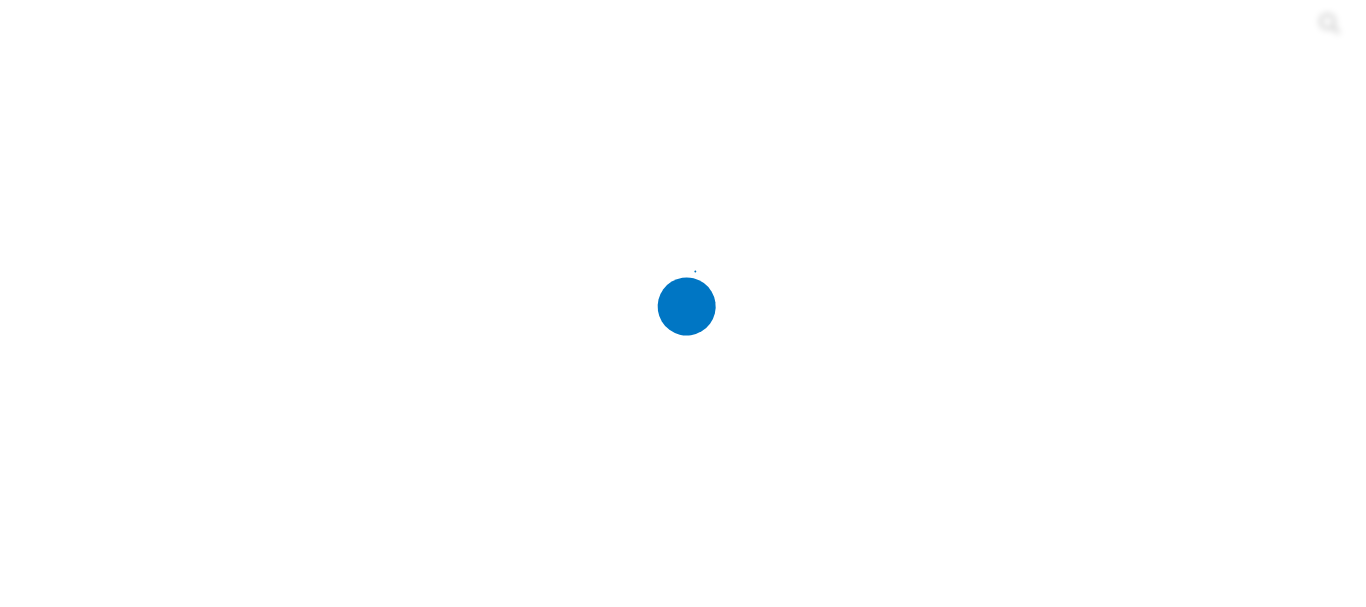 click on "CYFPORCICULTURA
.cls-1 {
fill: none;
}
Inicio Cargar Principal ETL BUGA Archivo Fecha de carga Etiqueta Estado de carga En el momento no tienes permiso para descargar archivos Haz click en él y conoce cómo obtenerlo en nuestra base de conocimiento S4 - [FIRST] [LAST] - [CITY] - [LOCATION] - CEBA - 2025.xlsx [DATE] [TIME]   [MONTH] [YEAR] Texto original Valora esta traducción Tu opinión servirá para ayudar a mejorar el Traductor de Google" at bounding box center (683, 1197) 